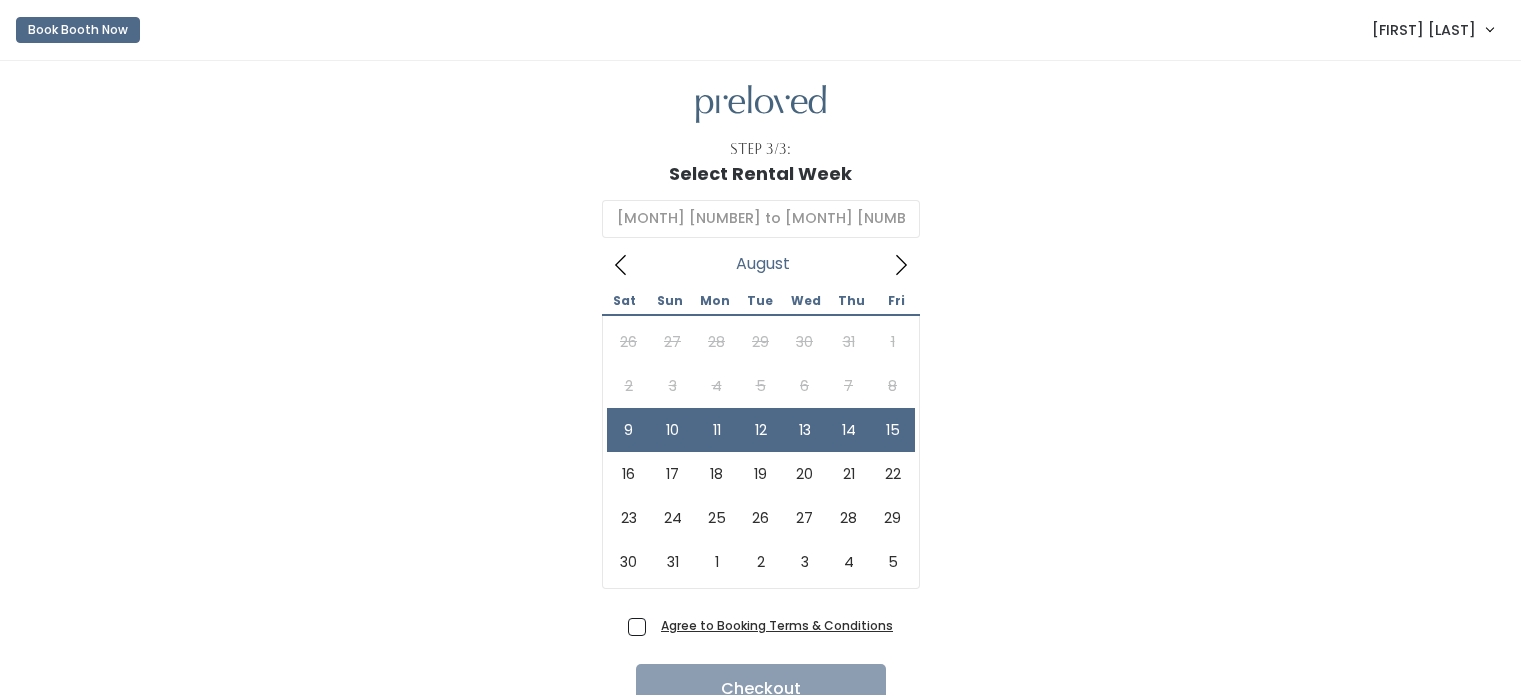 scroll, scrollTop: 52, scrollLeft: 0, axis: vertical 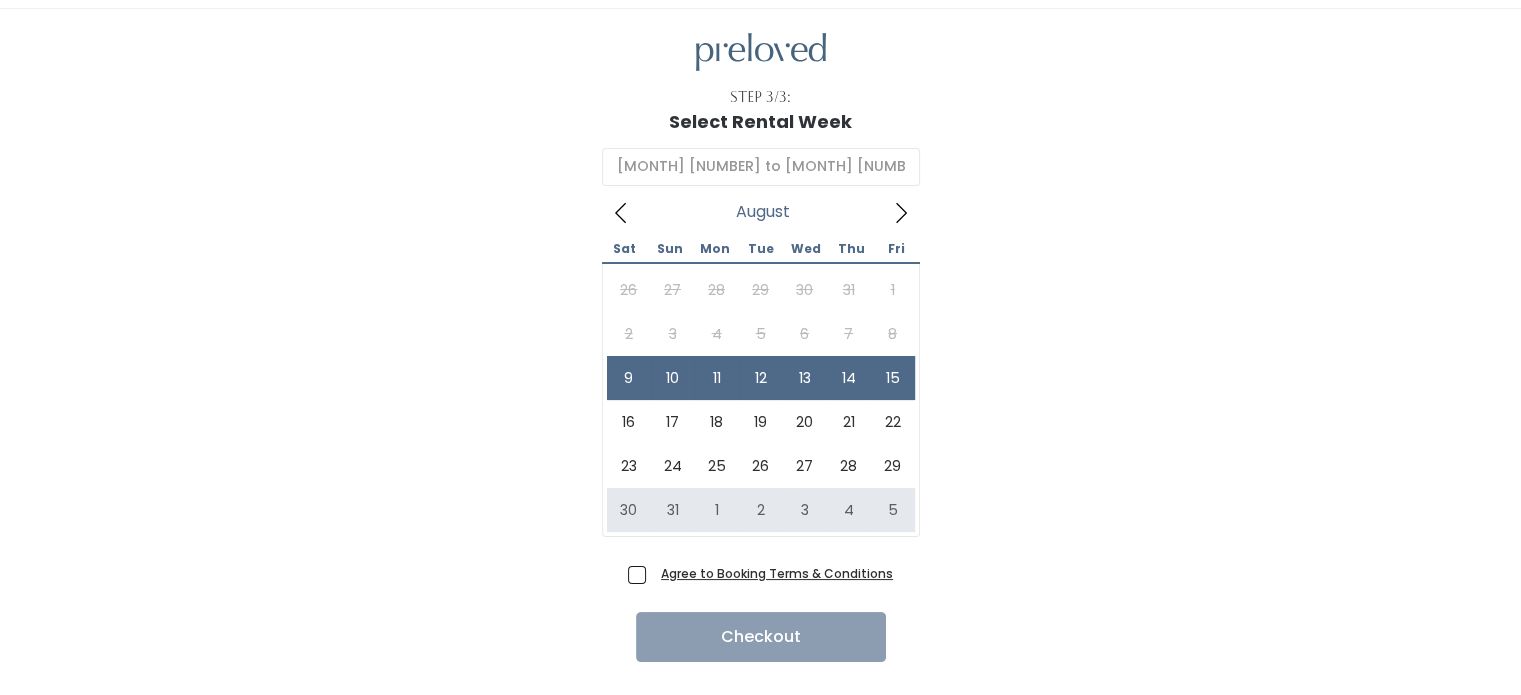 click on "Agree to Booking Terms & Conditions" at bounding box center (773, 573) 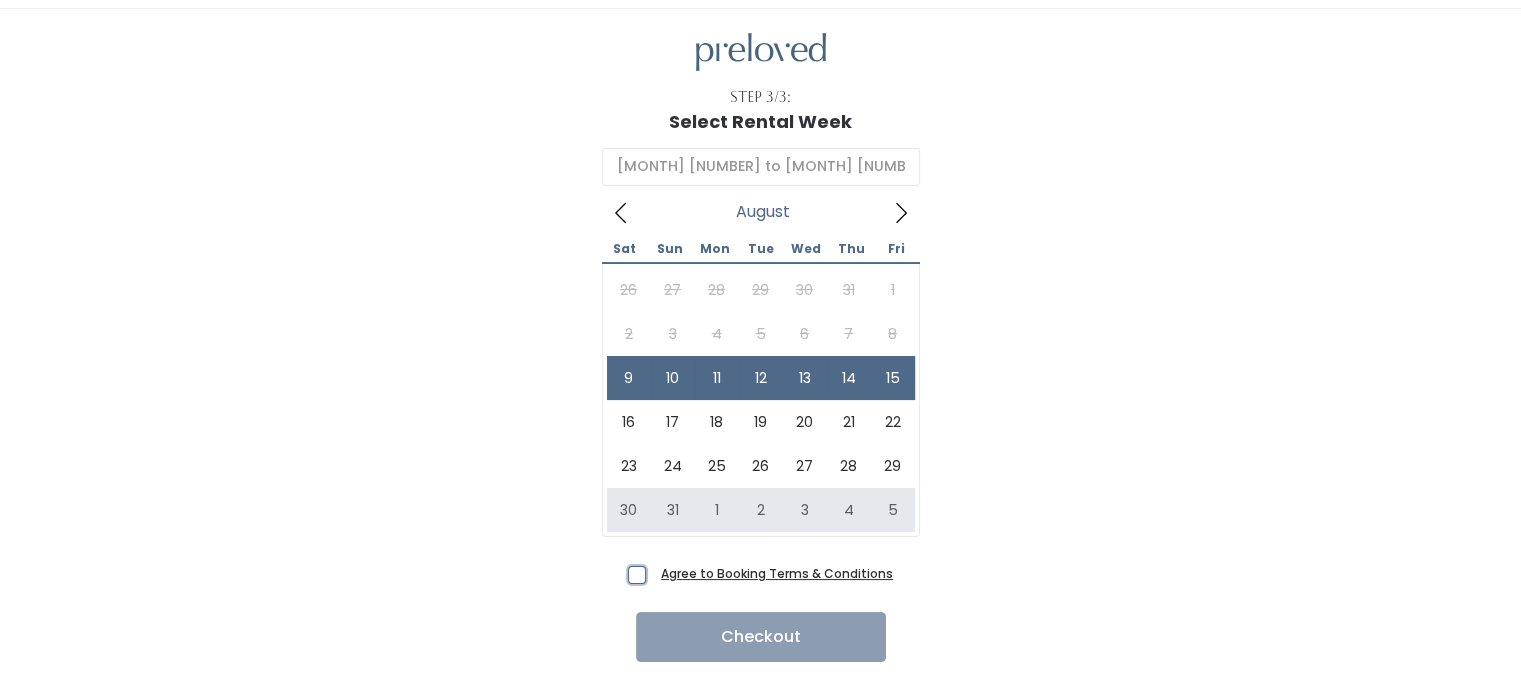 click on "Agree to Booking Terms & Conditions" at bounding box center [659, 569] 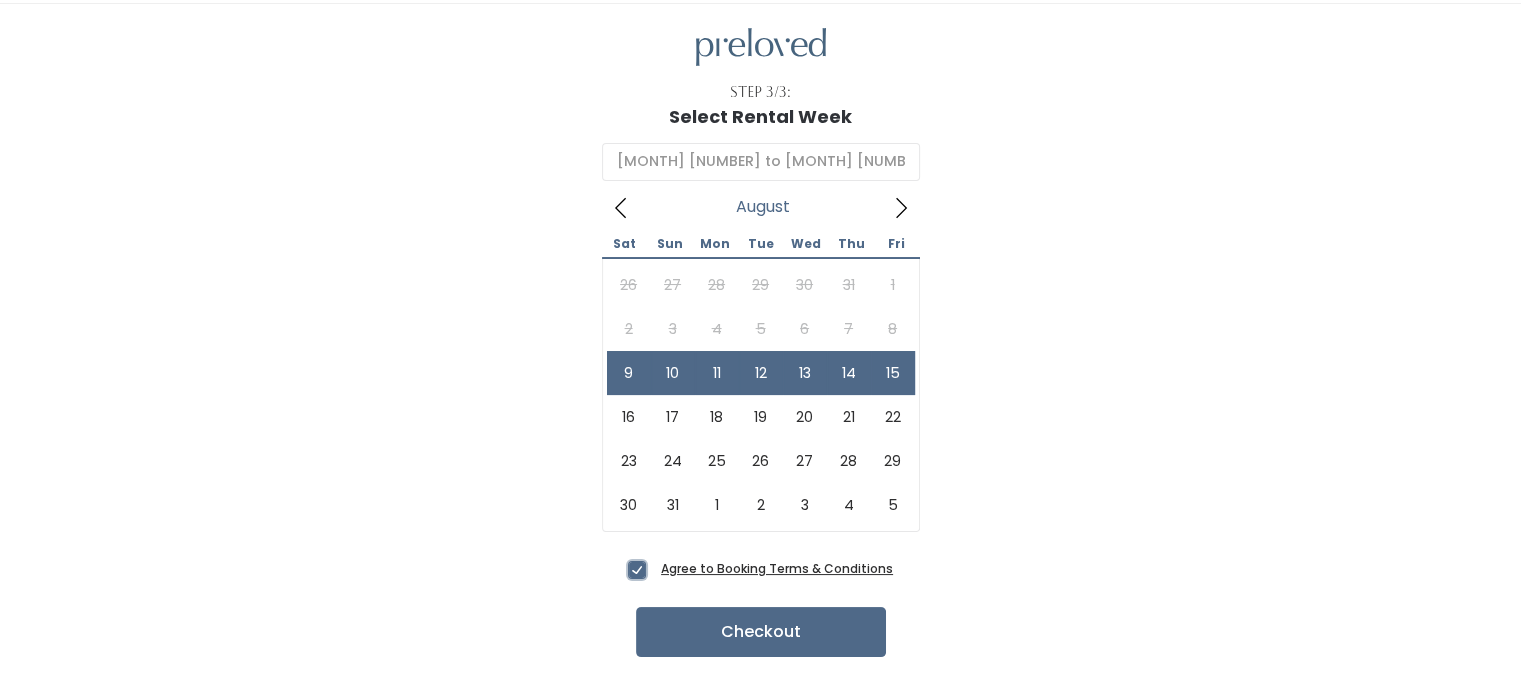 scroll, scrollTop: 58, scrollLeft: 0, axis: vertical 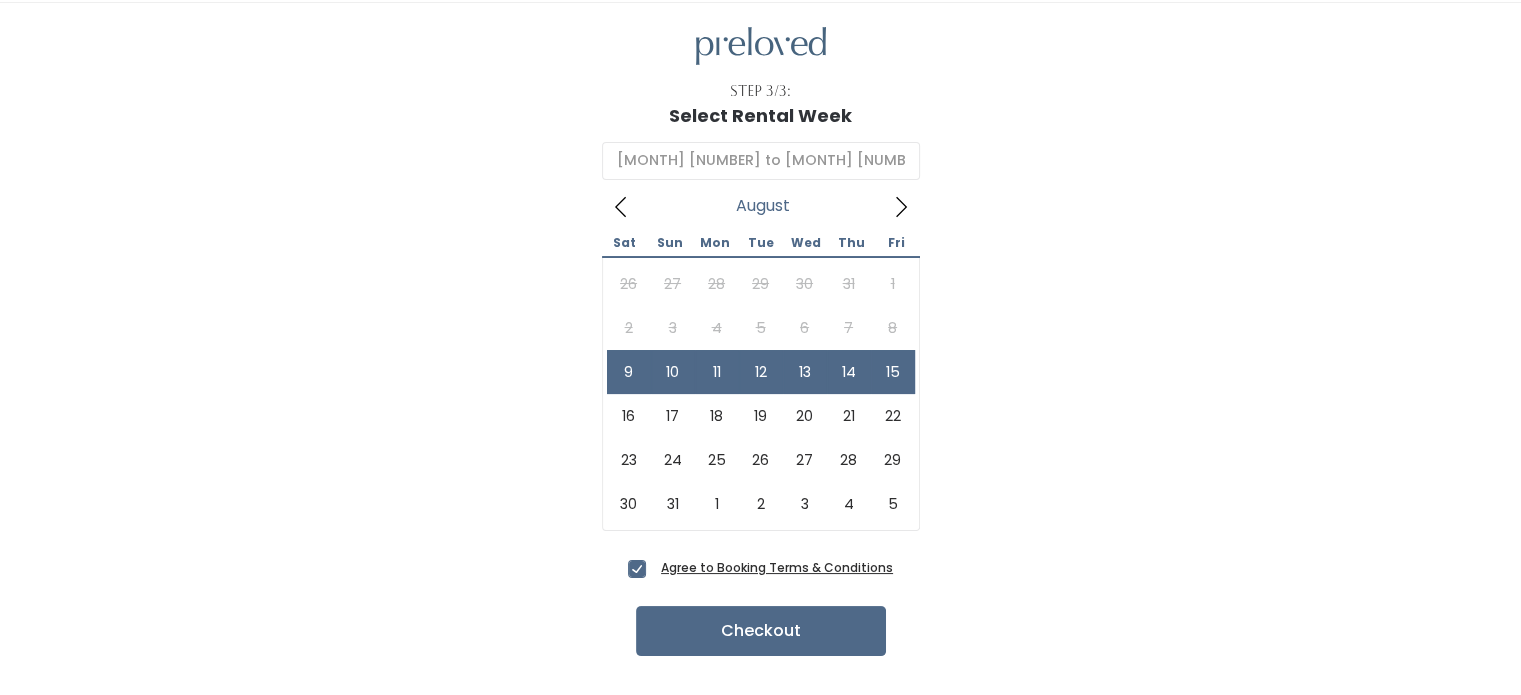 click on "August 9 to August 15 August  2025
Sat Sun Mon Tue Wed Thu Fri
26 27 28 29 30 31 1 2 3 4 5 6 7 8 9 10 11 12 13 14 15 16 17 18 19 20 21 22 23 24 25 26 27 28 29 30 31 1 2 3 4 5" at bounding box center [760, 339] 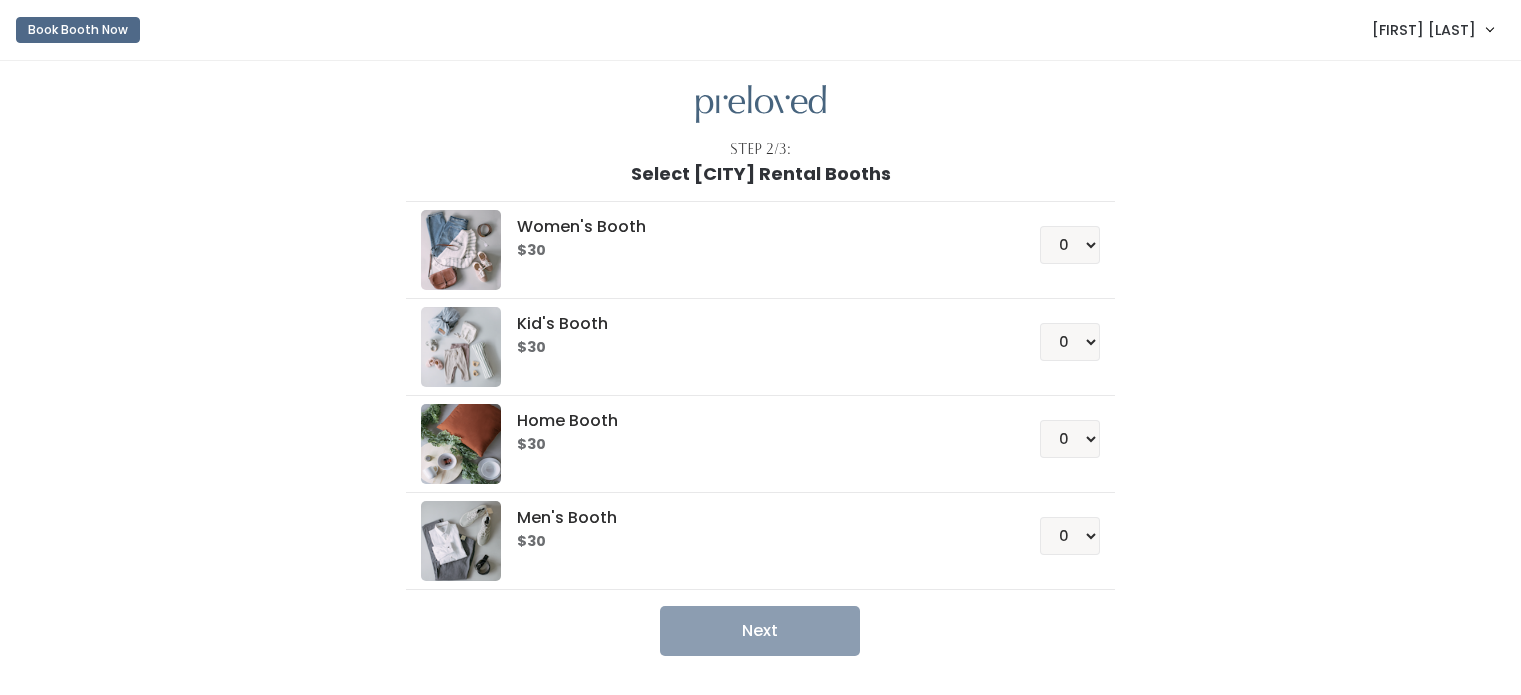 scroll, scrollTop: 0, scrollLeft: 0, axis: both 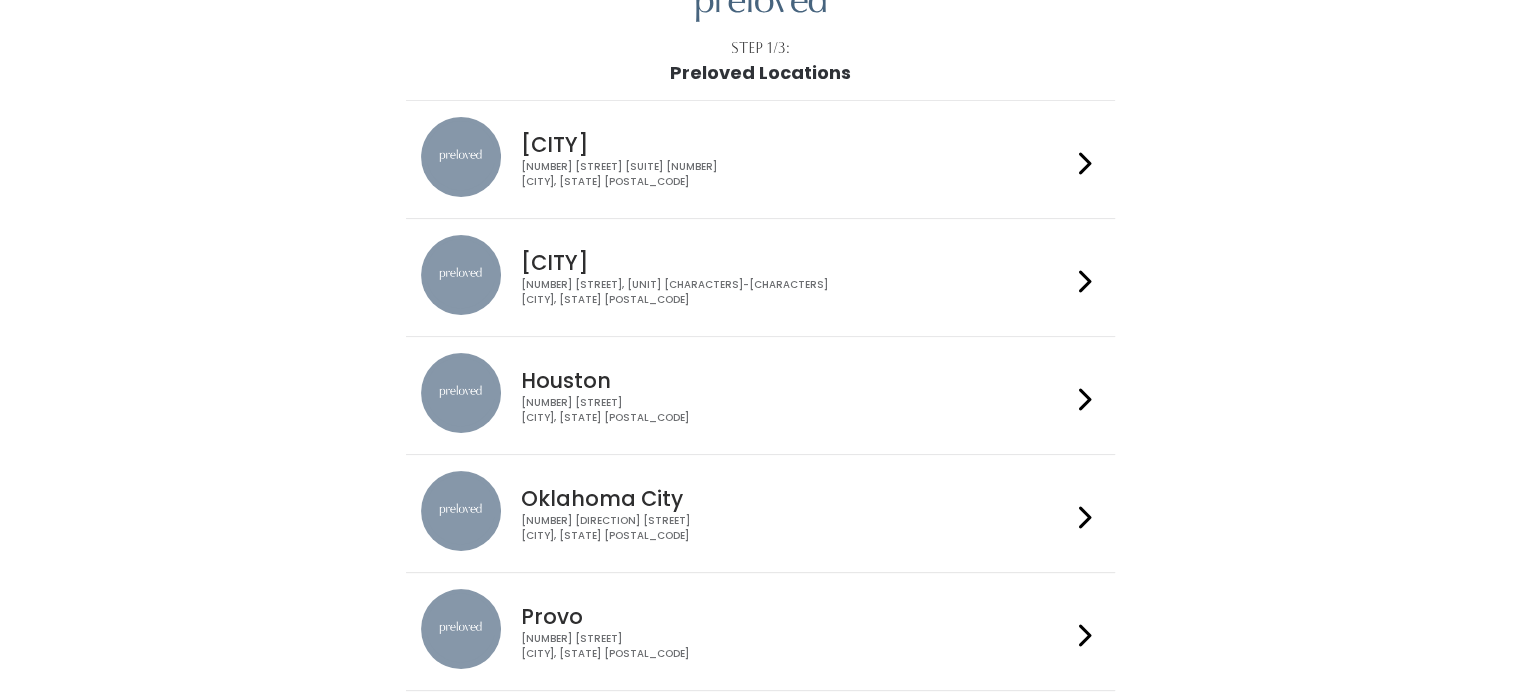 click on "Houston" at bounding box center (796, 380) 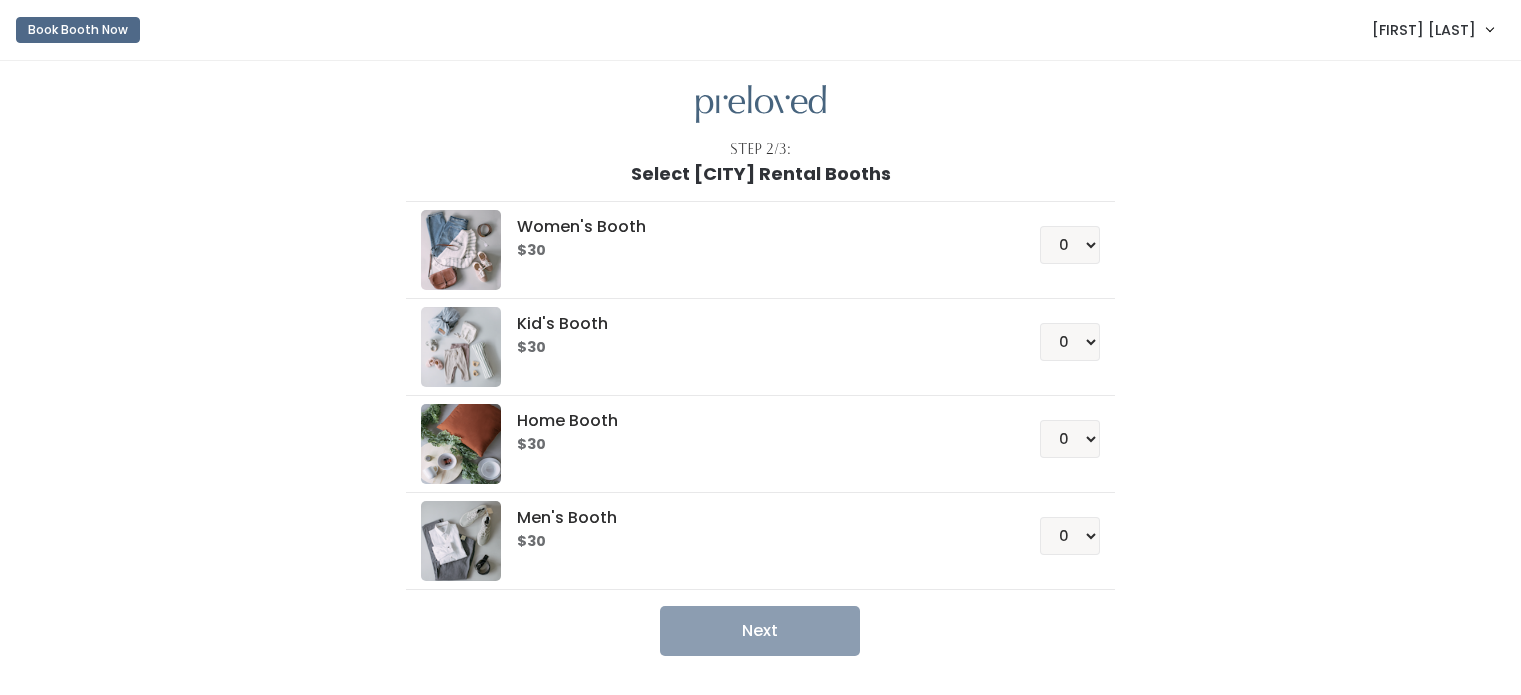scroll, scrollTop: 0, scrollLeft: 0, axis: both 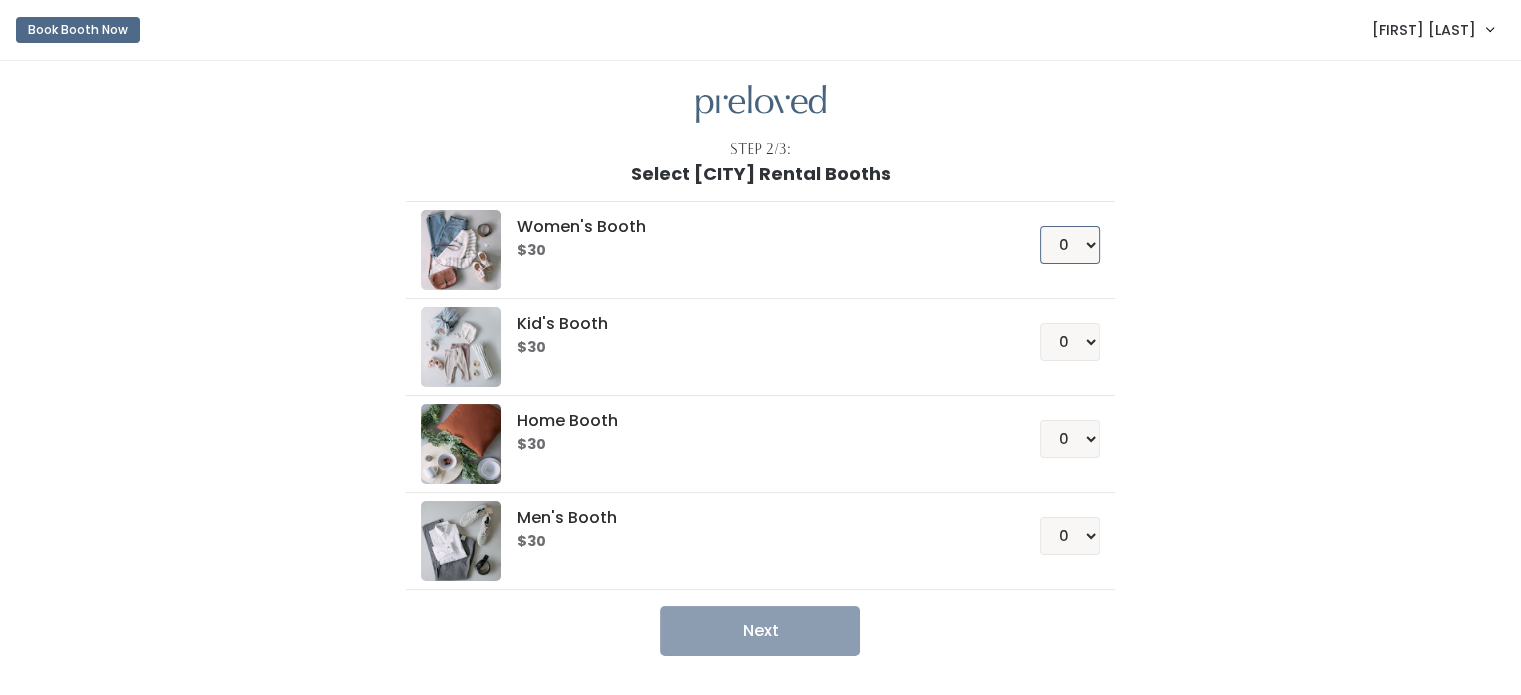 click on "0
1
2
3
4" at bounding box center (1070, 245) 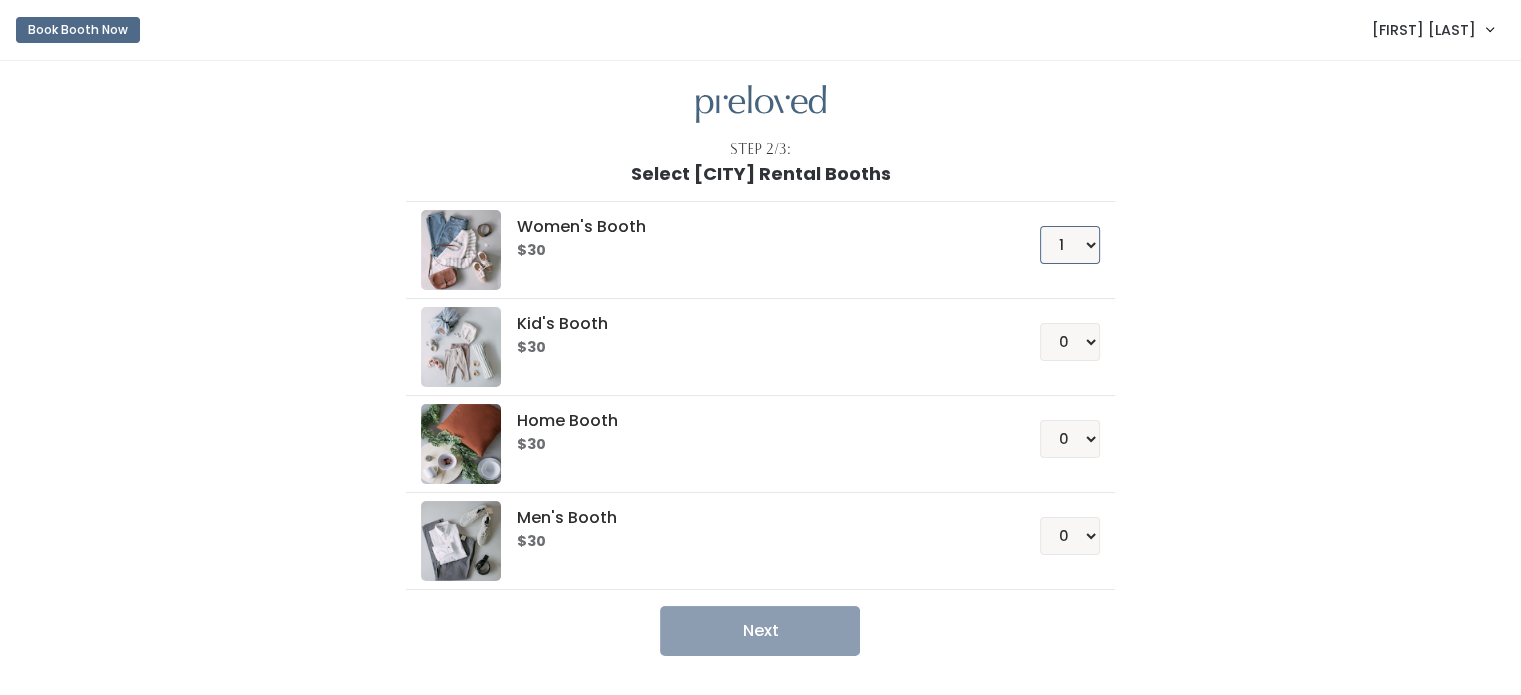 click on "0
1
2
3
4" at bounding box center (1070, 245) 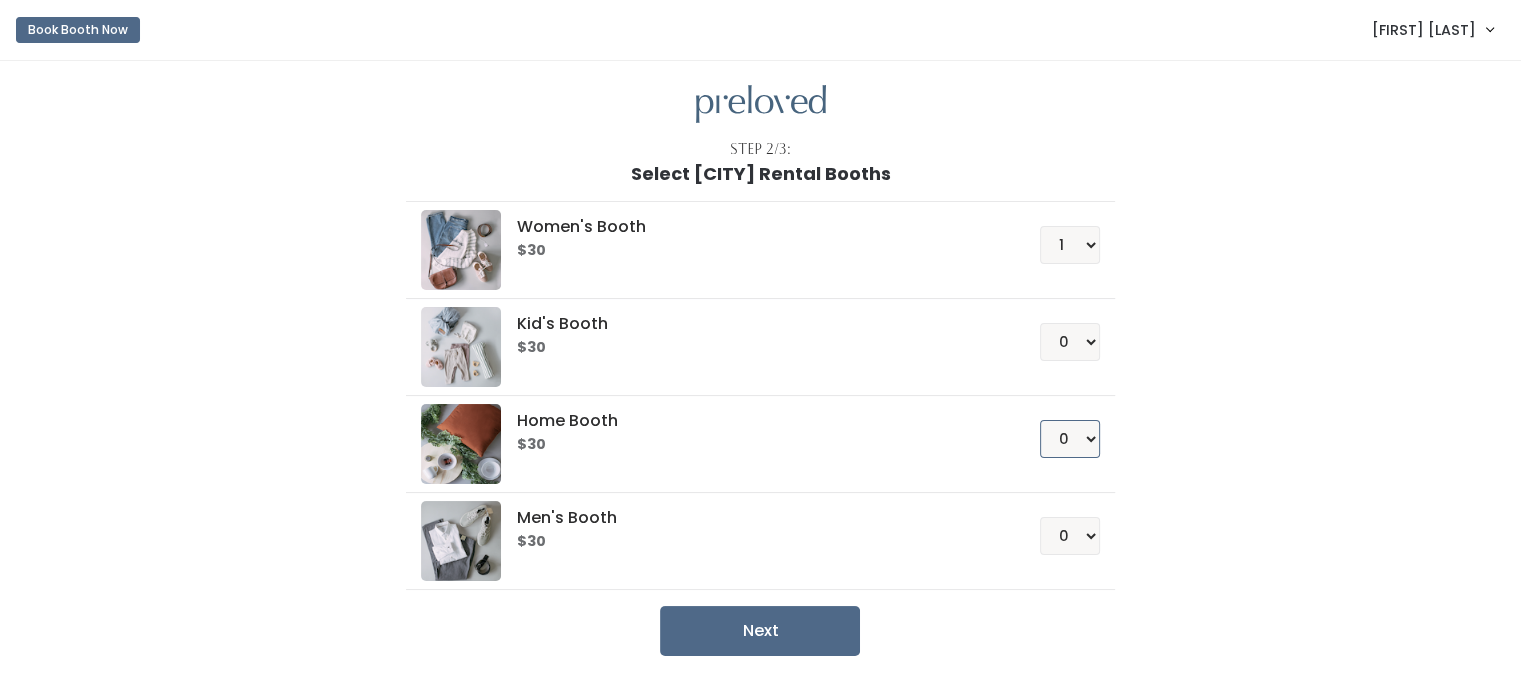 click on "0
1
2
3
4" at bounding box center (1070, 439) 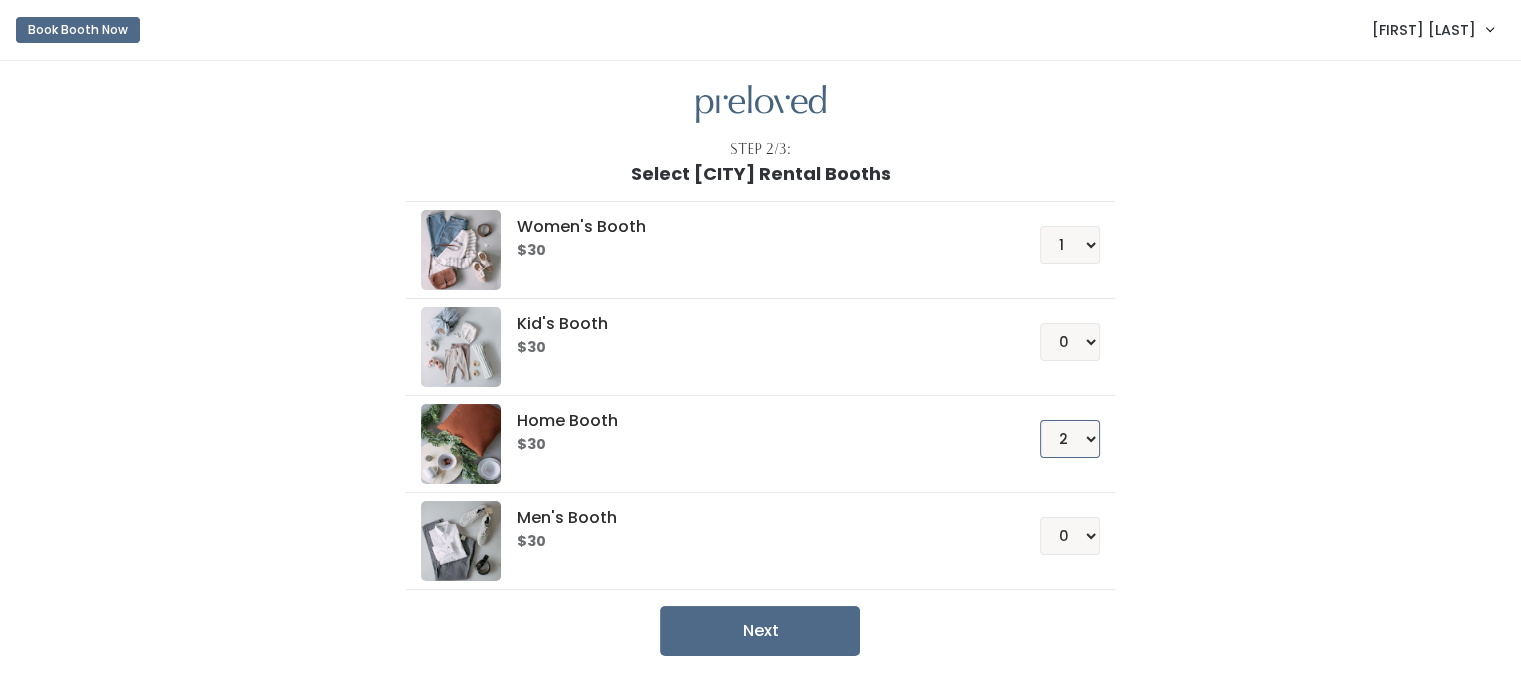 click on "0
1
2
3
4" at bounding box center [1070, 439] 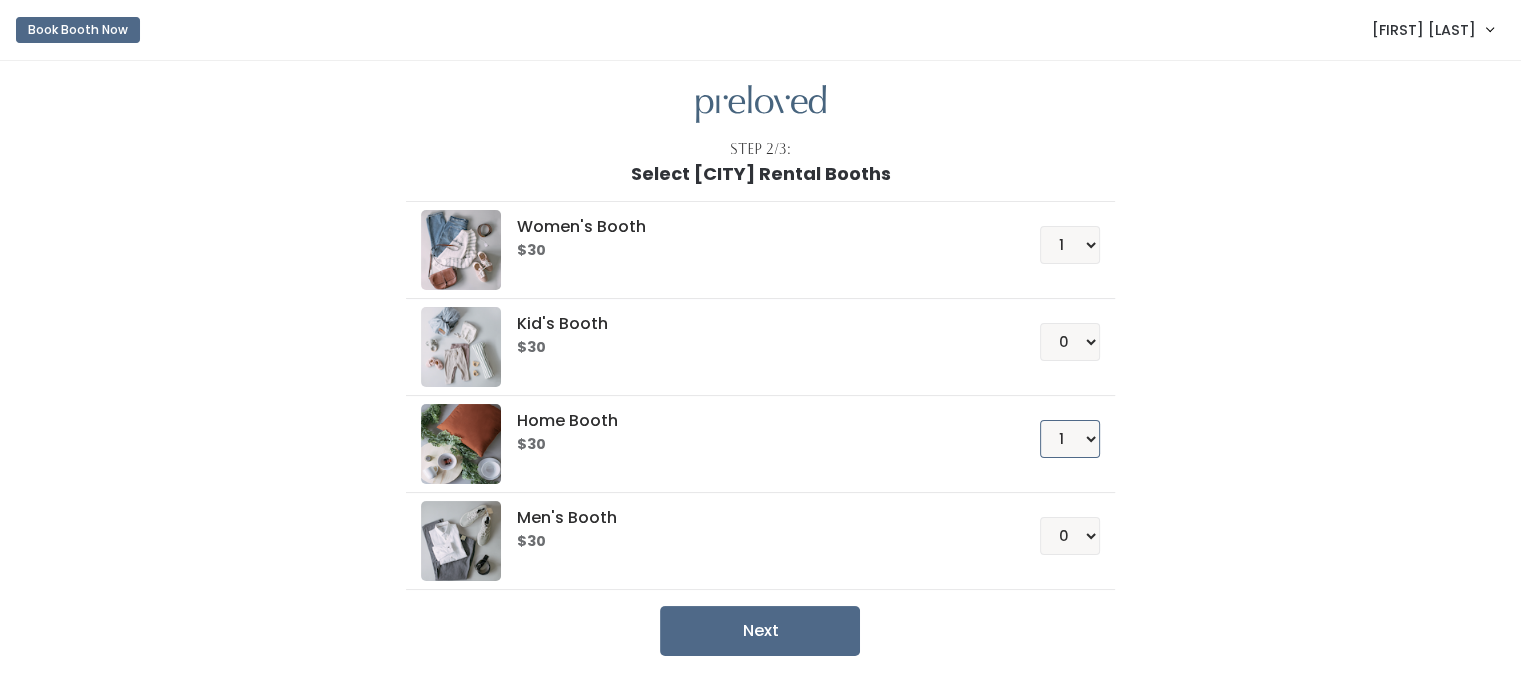 click on "0
1
2
3
4" at bounding box center (1070, 439) 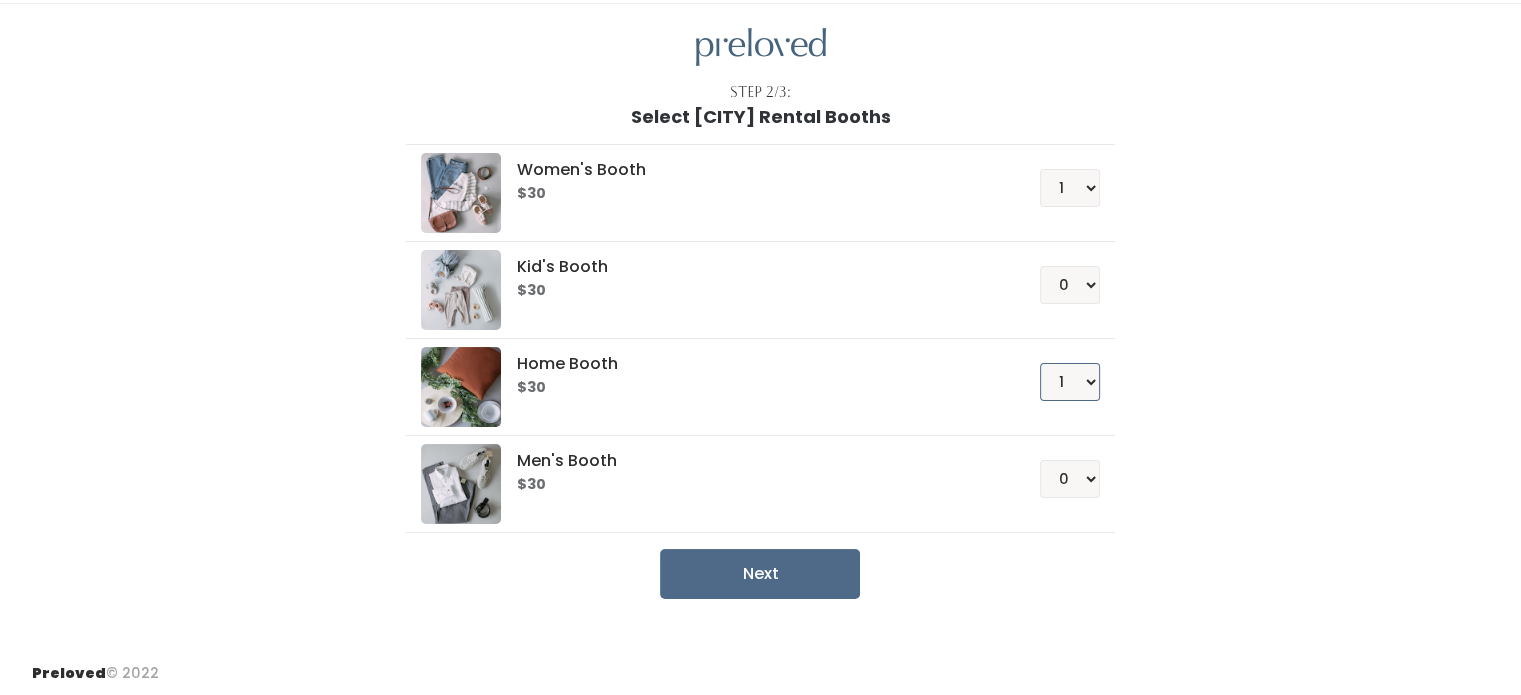 scroll, scrollTop: 37, scrollLeft: 0, axis: vertical 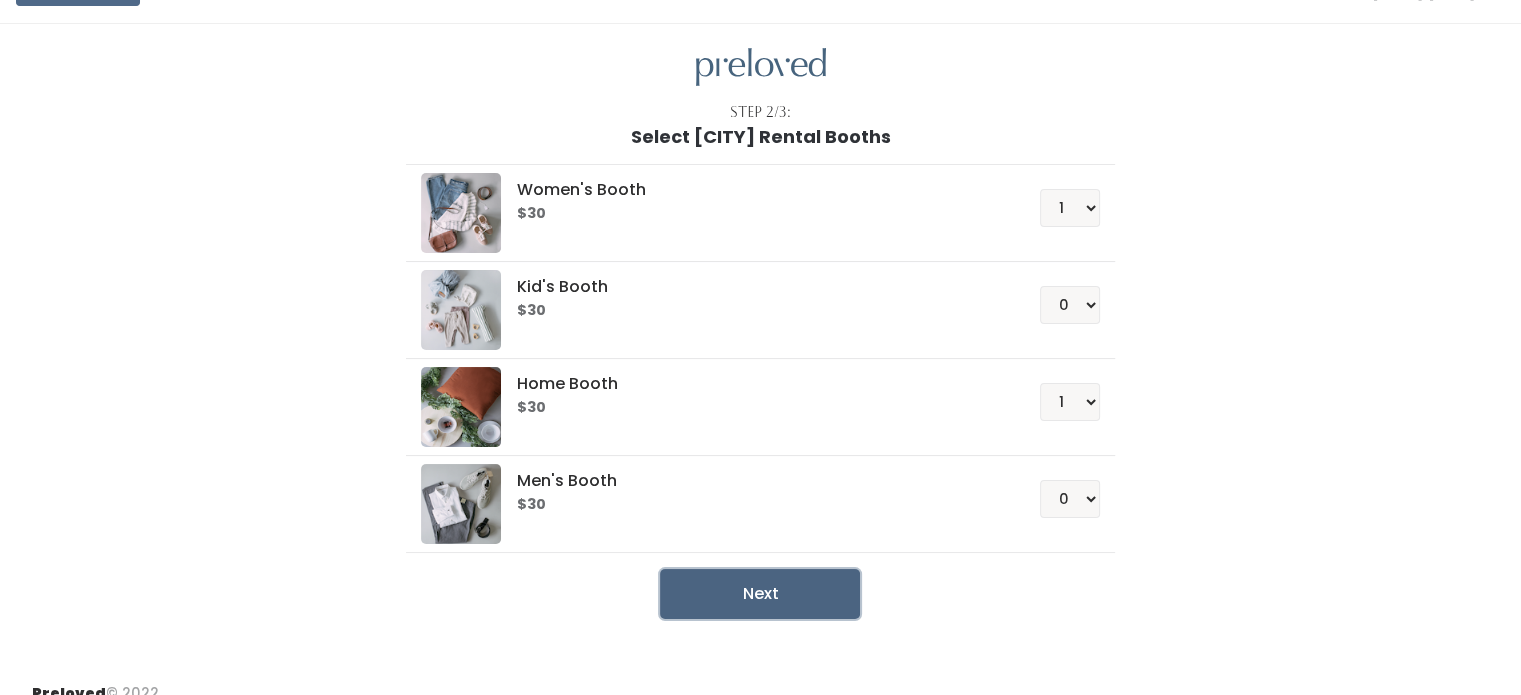 click on "Next" at bounding box center (760, 594) 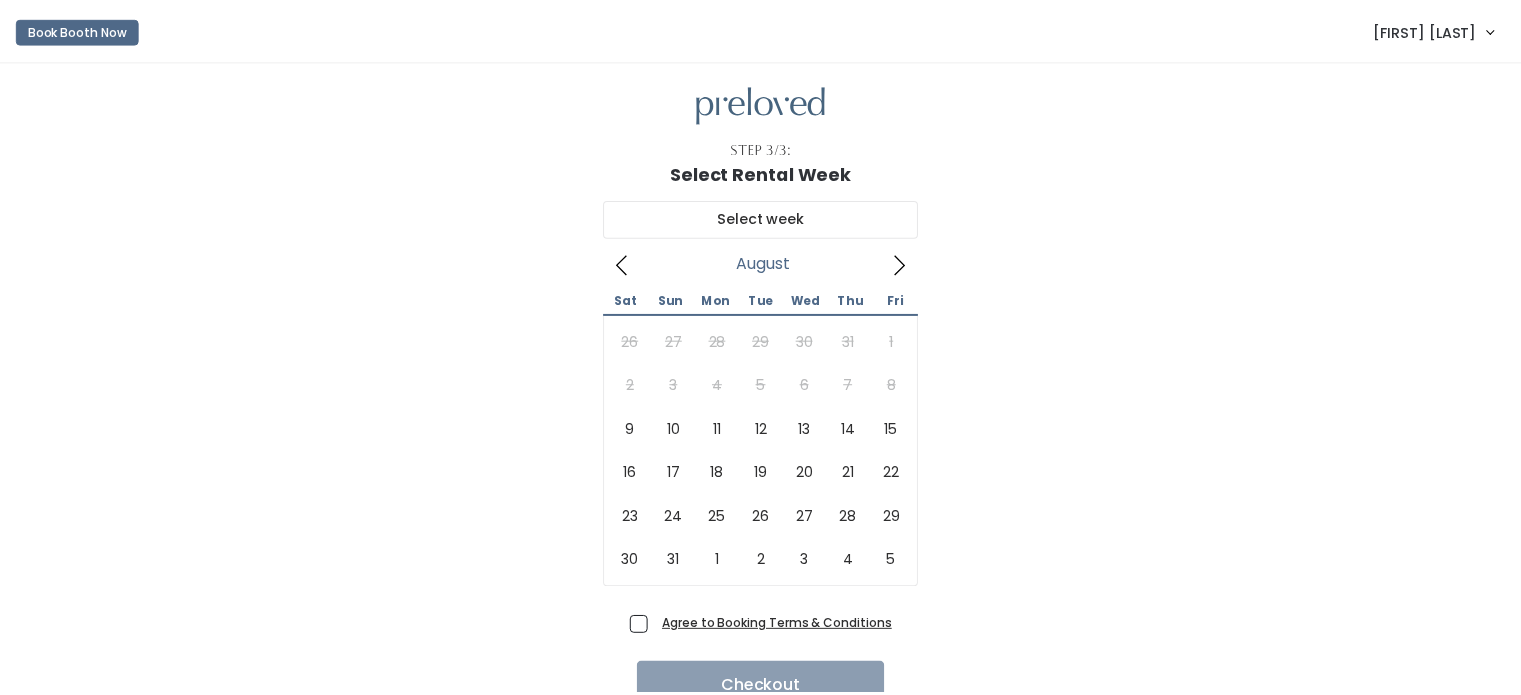 scroll, scrollTop: 0, scrollLeft: 0, axis: both 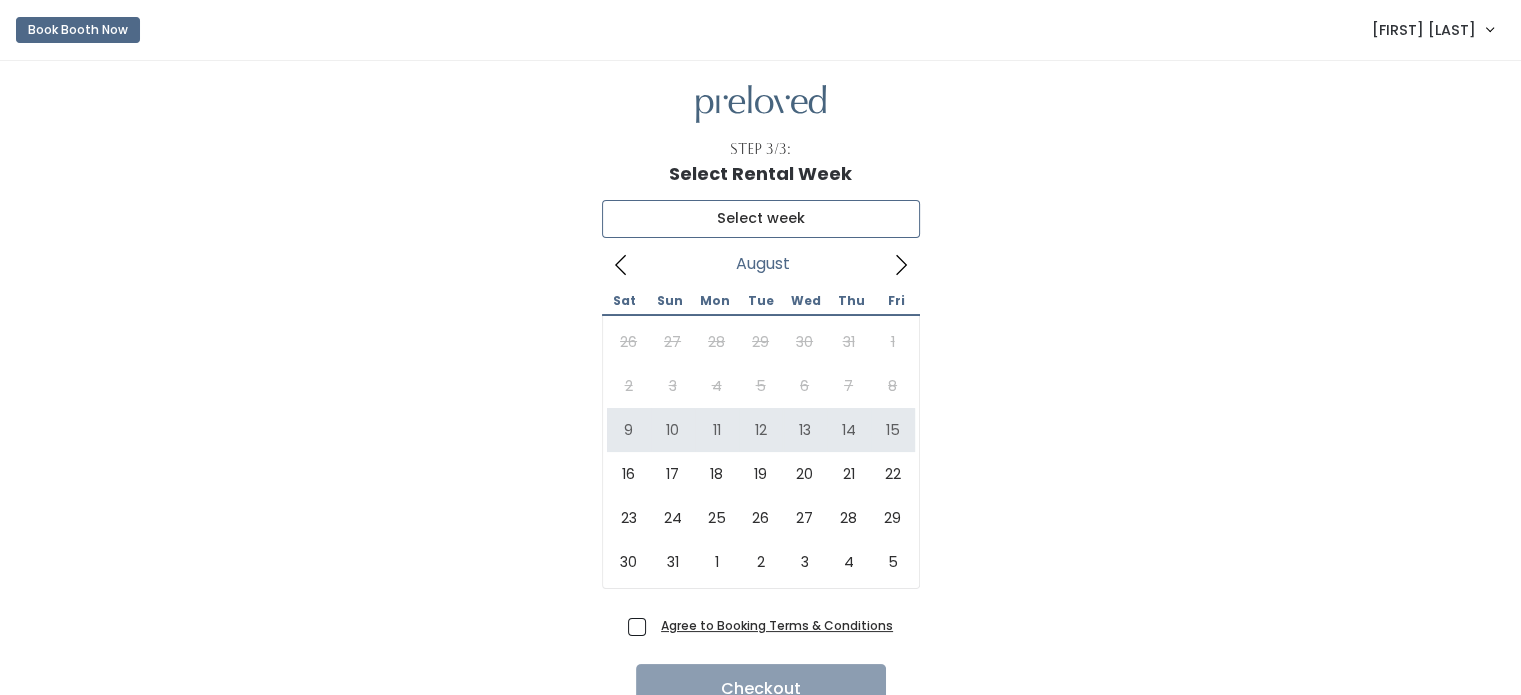 type on "[MONTH] [NUMBER] to [MONTH] [NUMBER]" 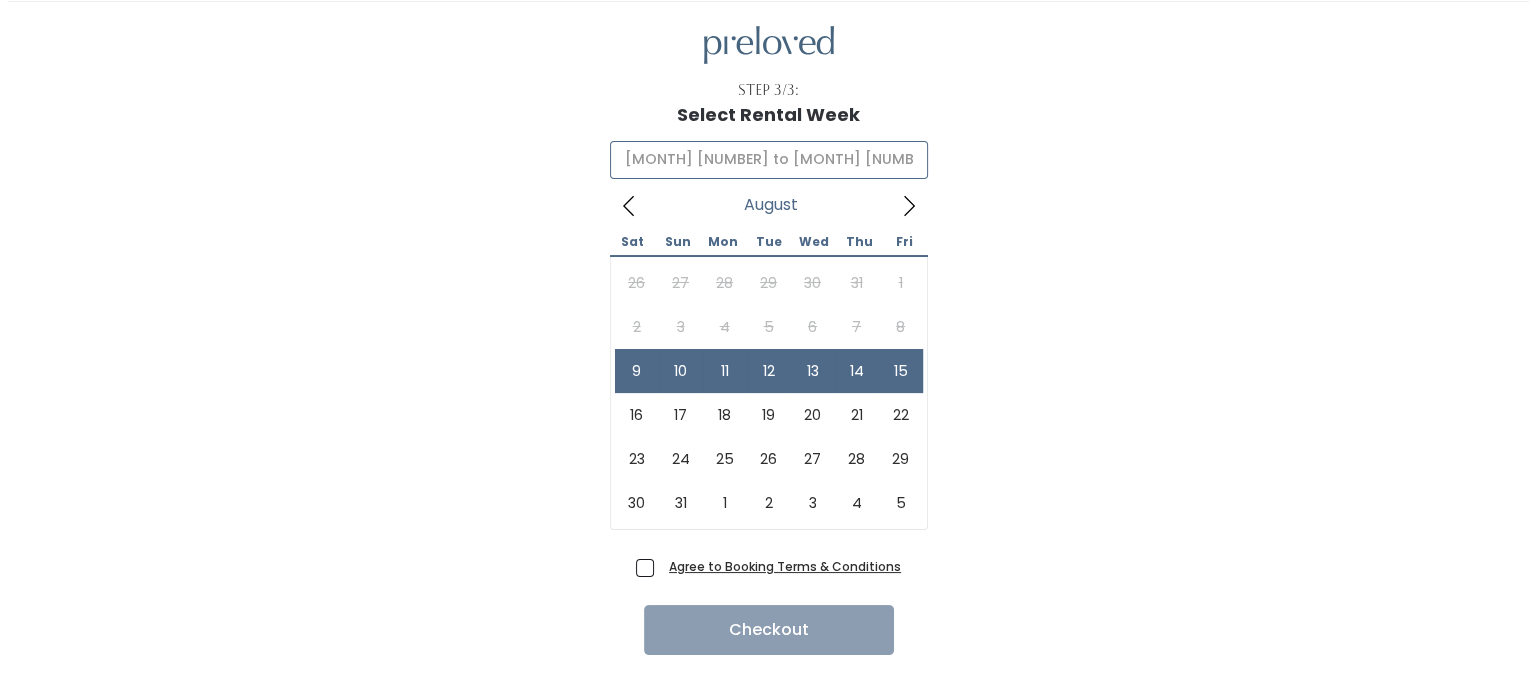 scroll, scrollTop: 94, scrollLeft: 0, axis: vertical 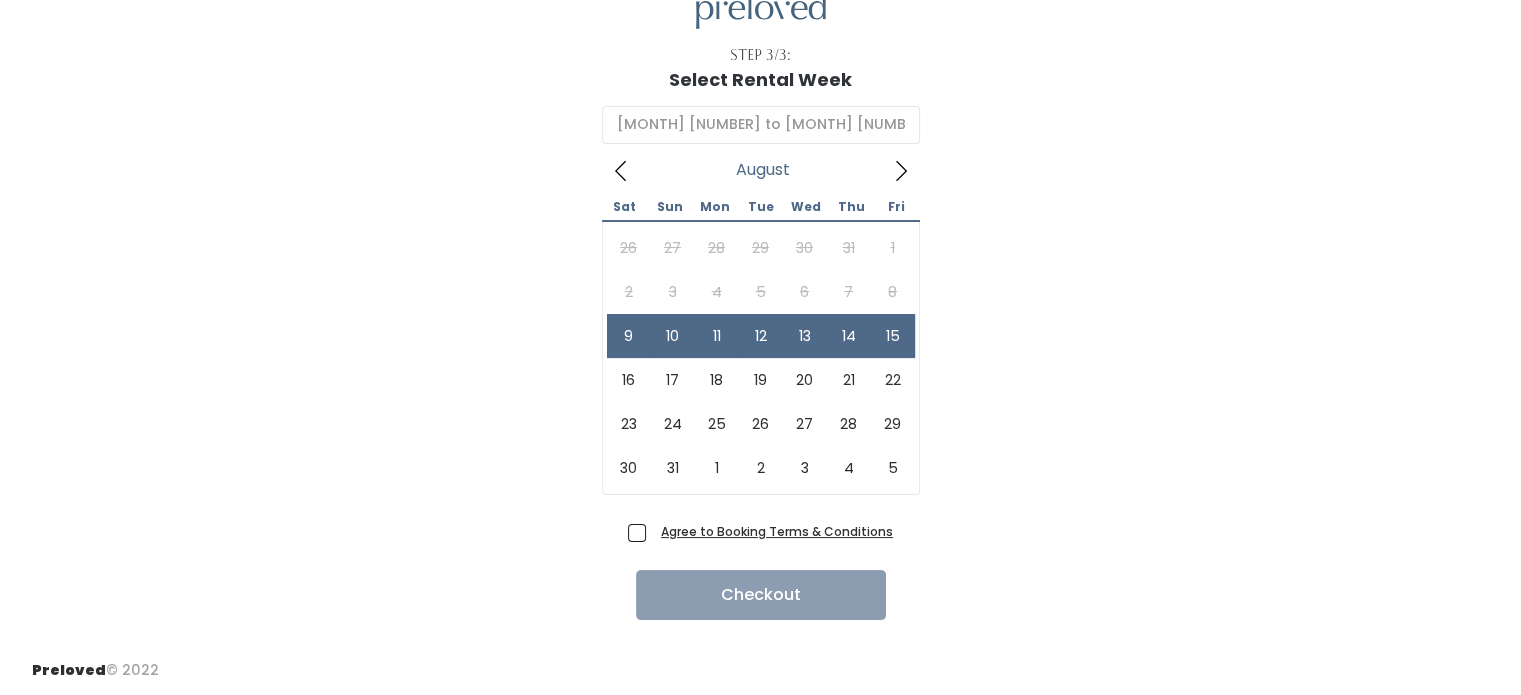click on "Agree to Booking Terms & Conditions" at bounding box center (773, 531) 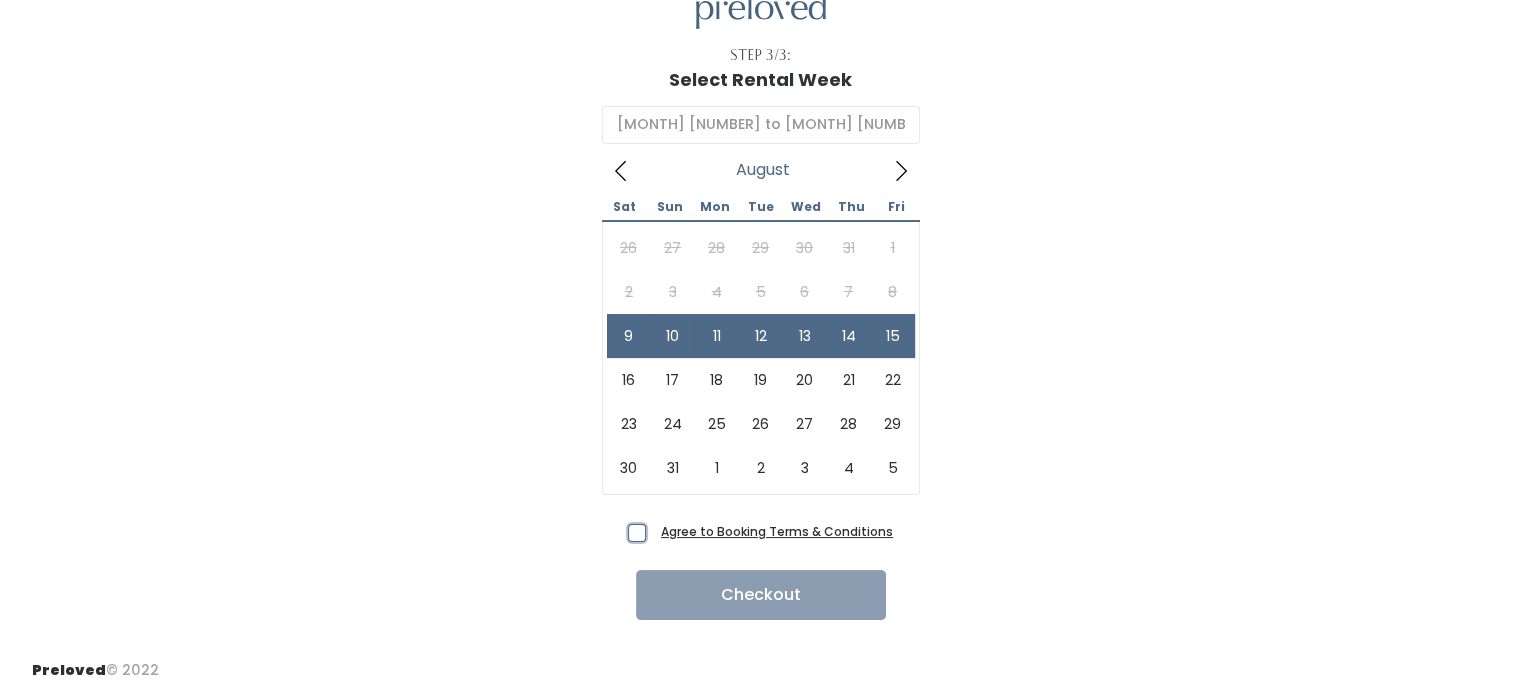 checkbox on "true" 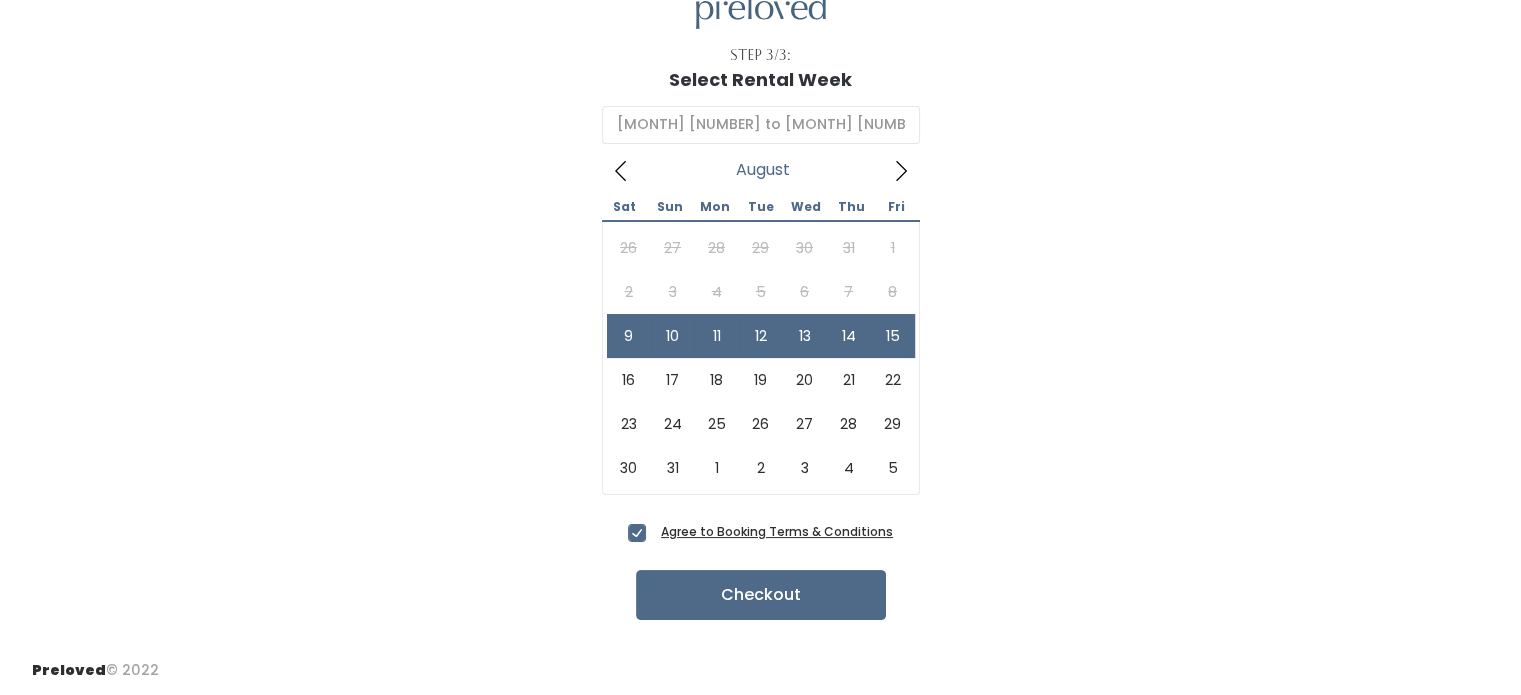 click on "Agree to Booking Terms & Conditions" at bounding box center (777, 531) 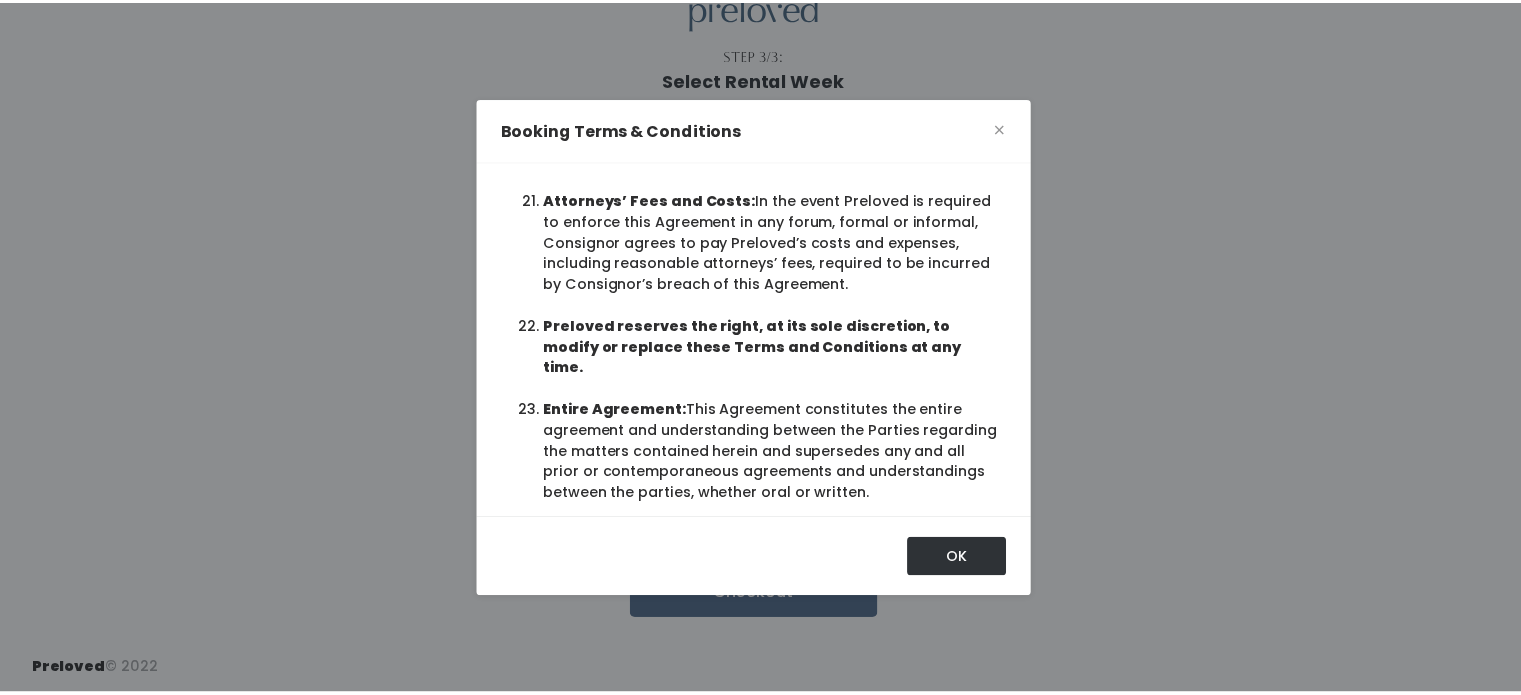 scroll, scrollTop: 4680, scrollLeft: 0, axis: vertical 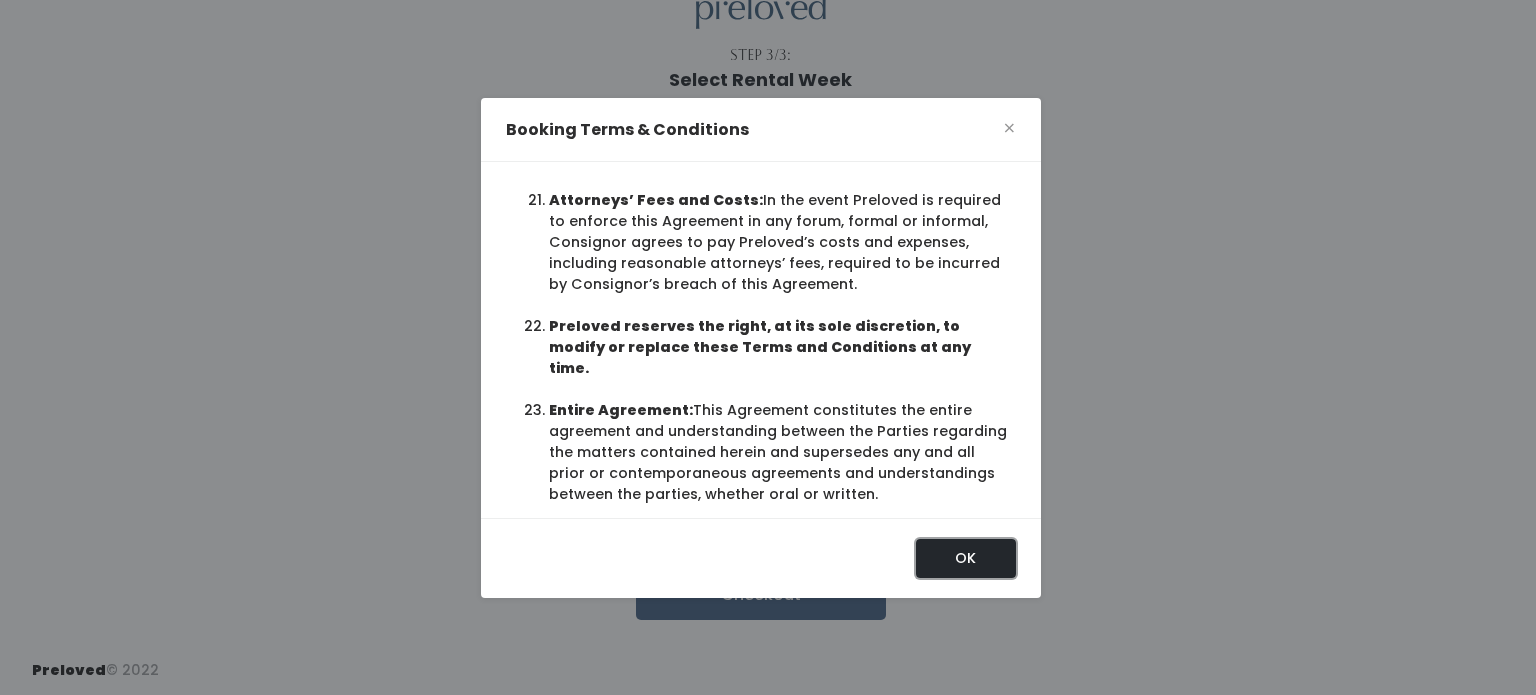 click on "OK" at bounding box center (966, 558) 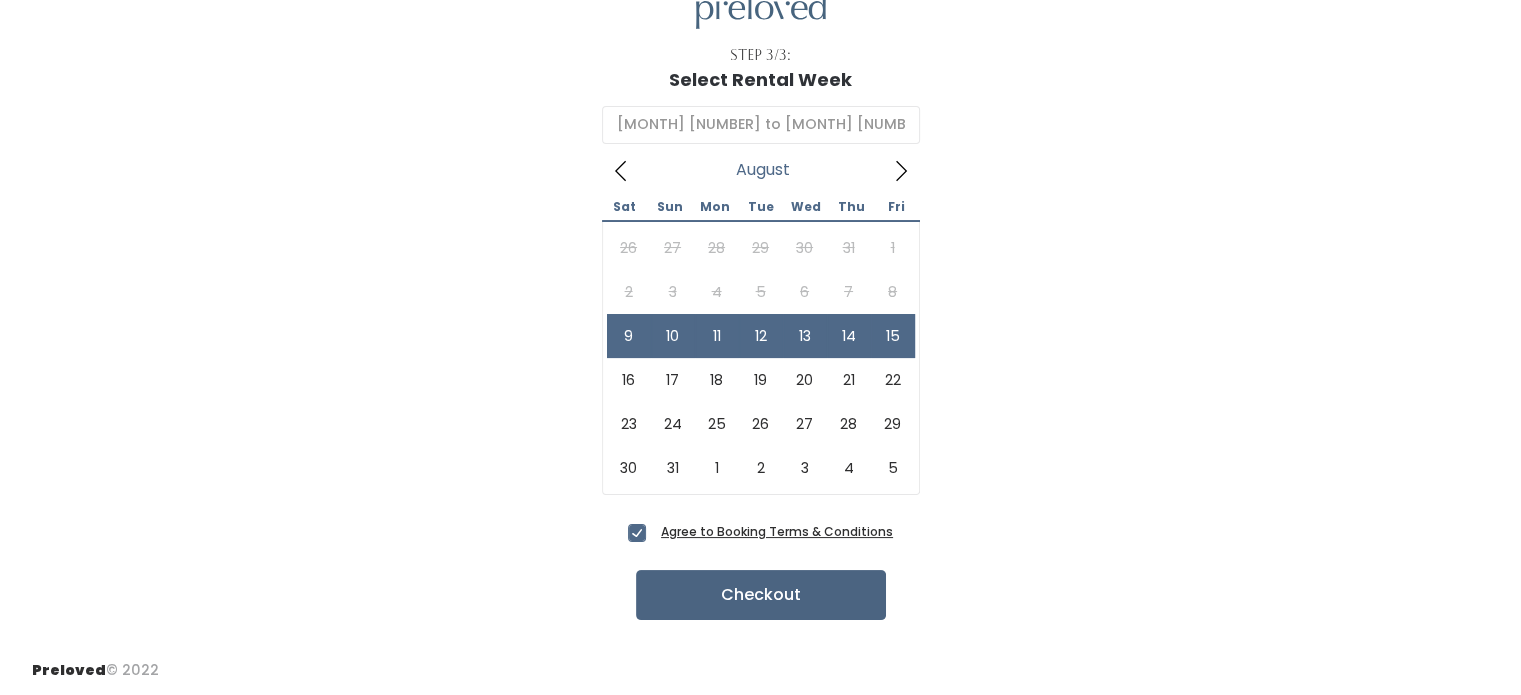 click on "Checkout" at bounding box center [761, 595] 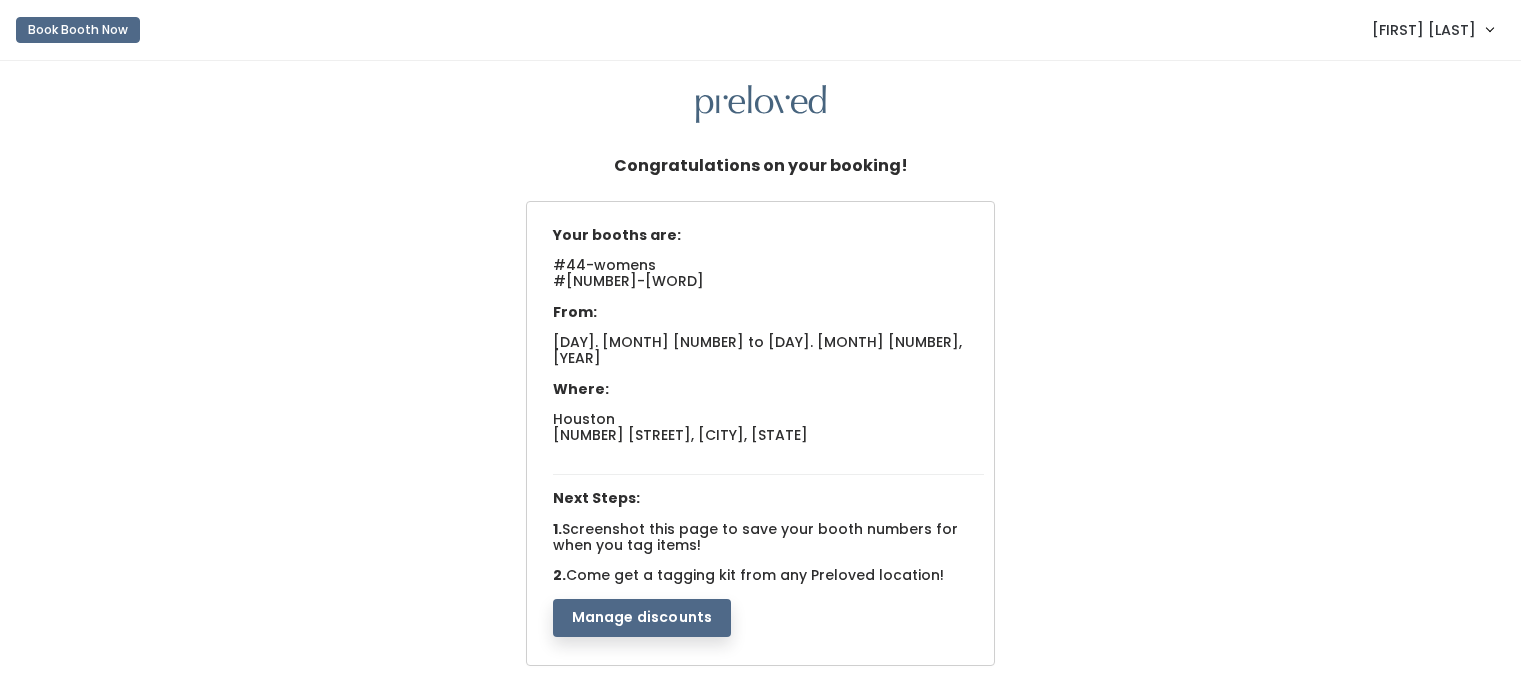 scroll, scrollTop: 0, scrollLeft: 0, axis: both 